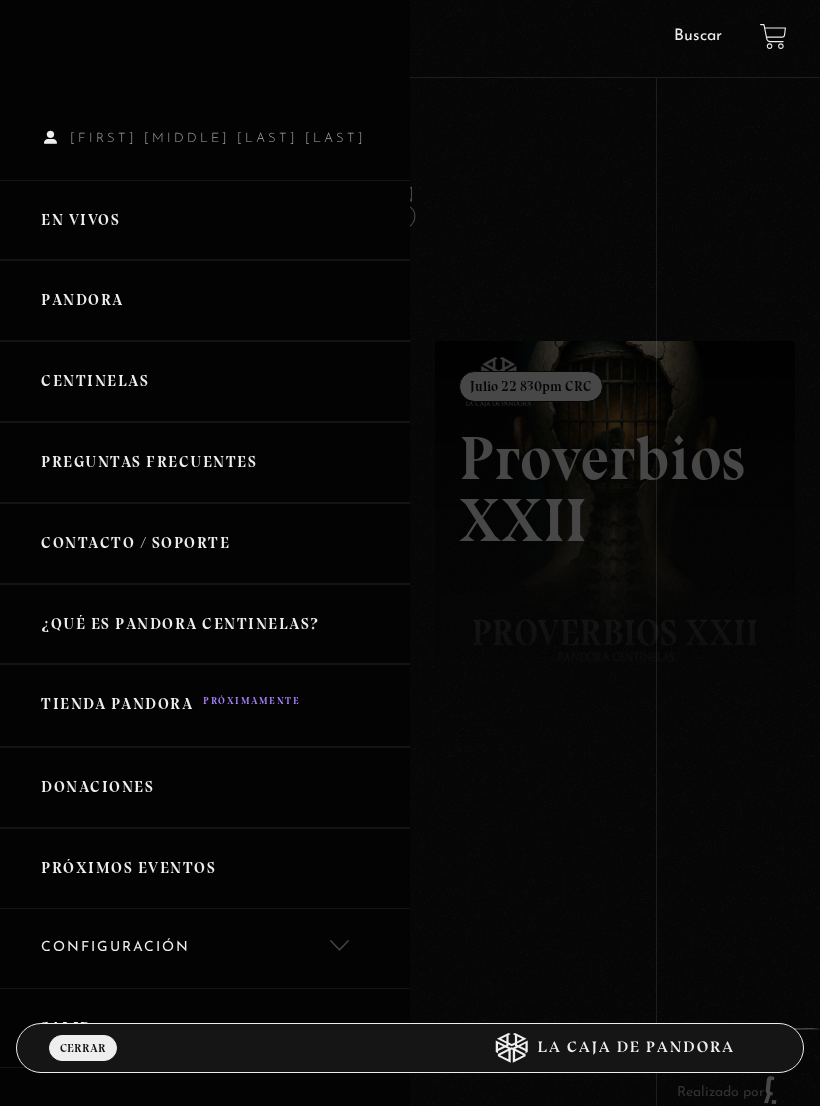 scroll, scrollTop: 0, scrollLeft: 0, axis: both 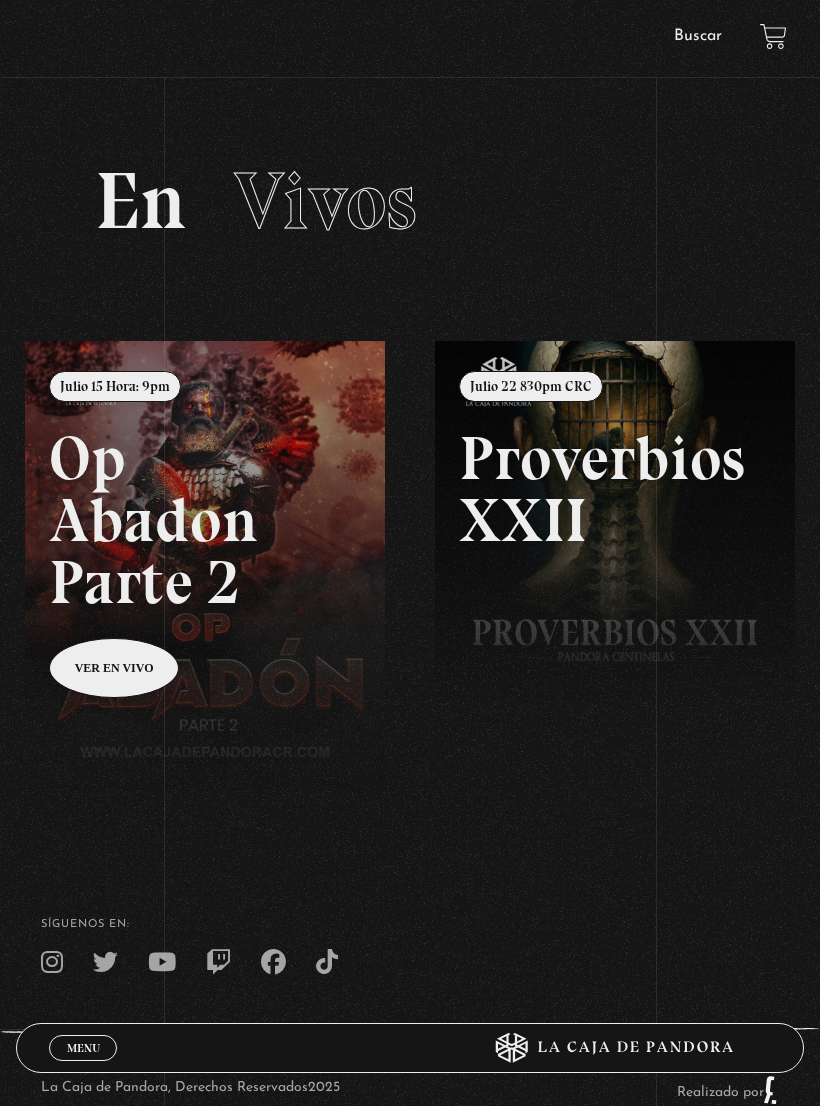 click at bounding box center [435, 894] 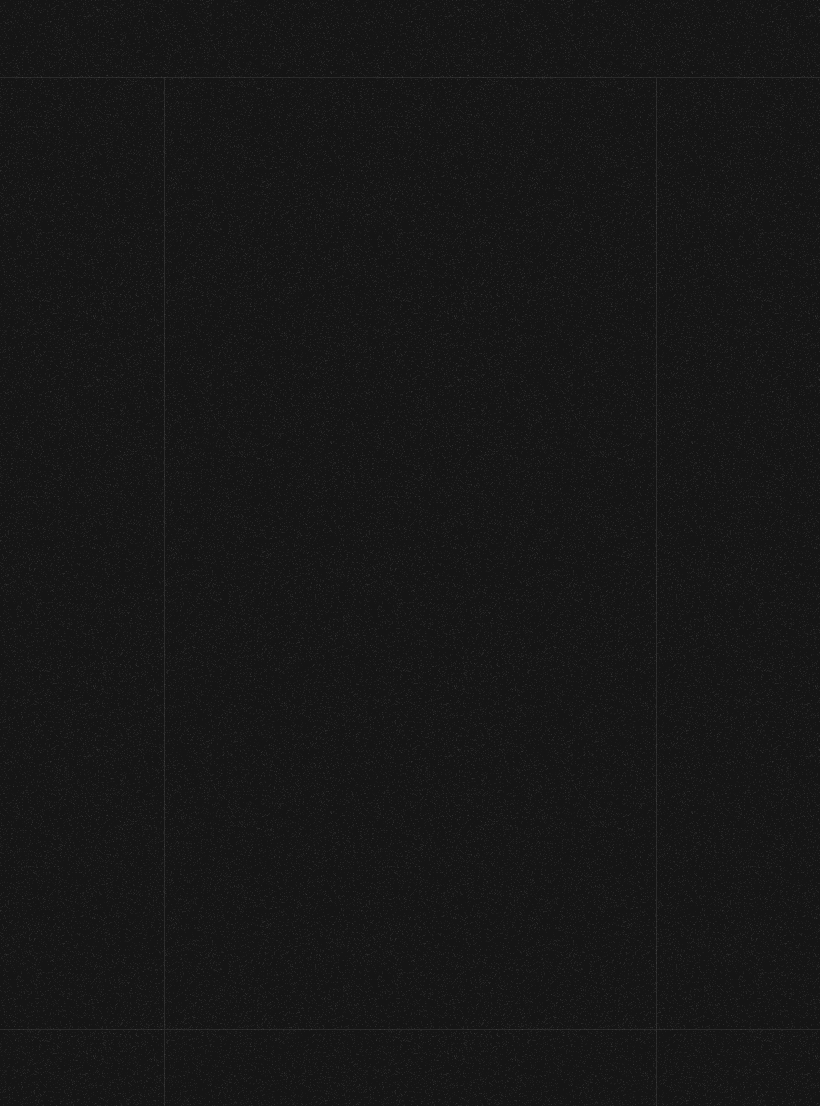 scroll, scrollTop: 0, scrollLeft: 0, axis: both 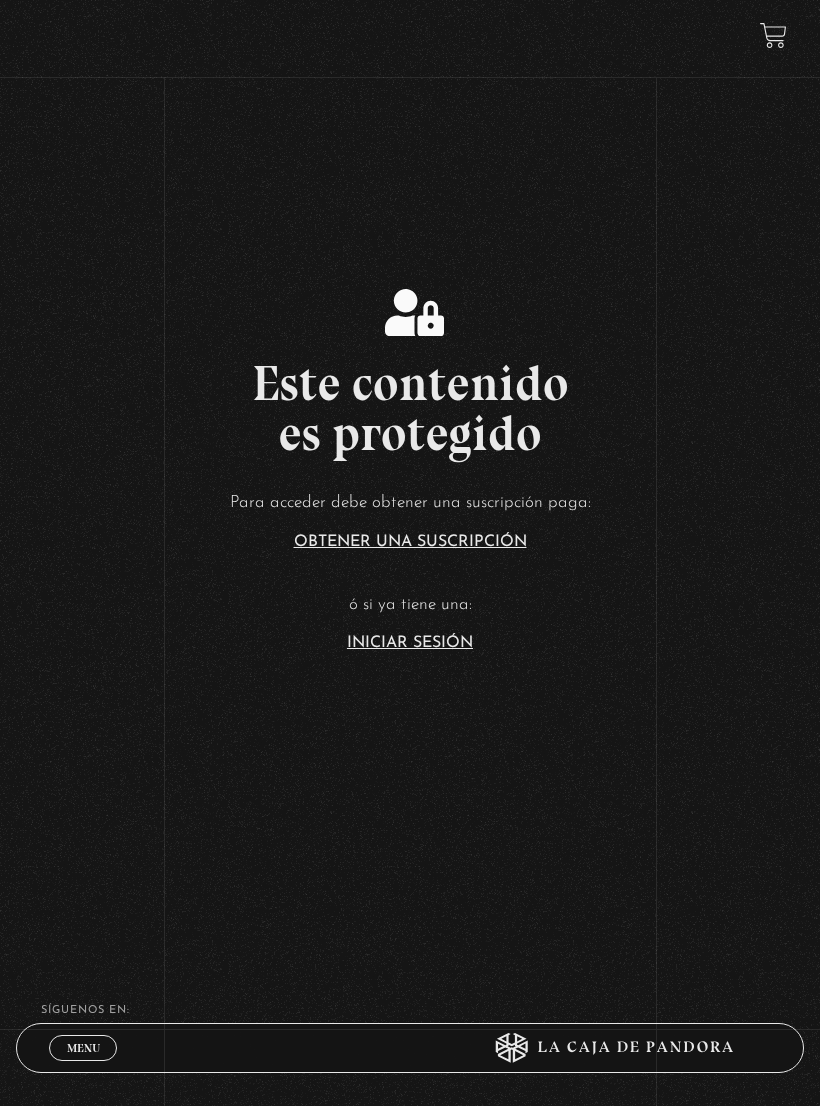 click on "Menu Cerrar" at bounding box center (83, 1048) 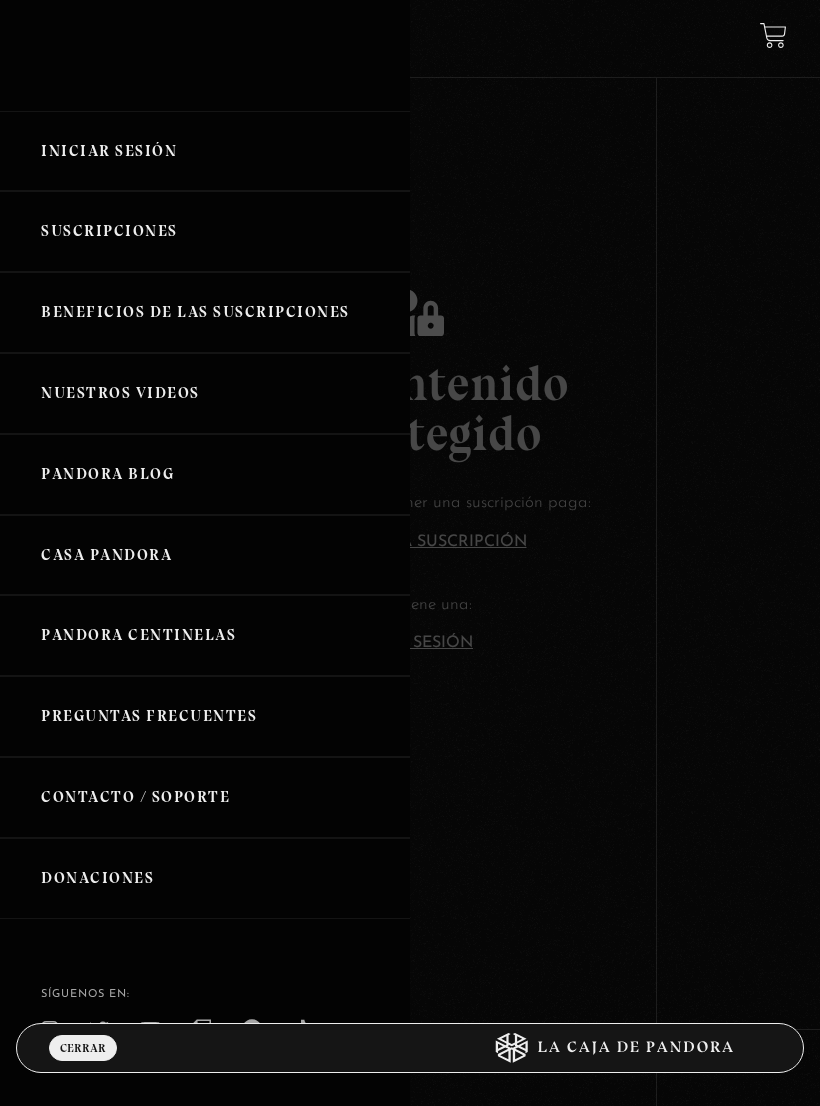 click on "Iniciar Sesión" at bounding box center [205, 151] 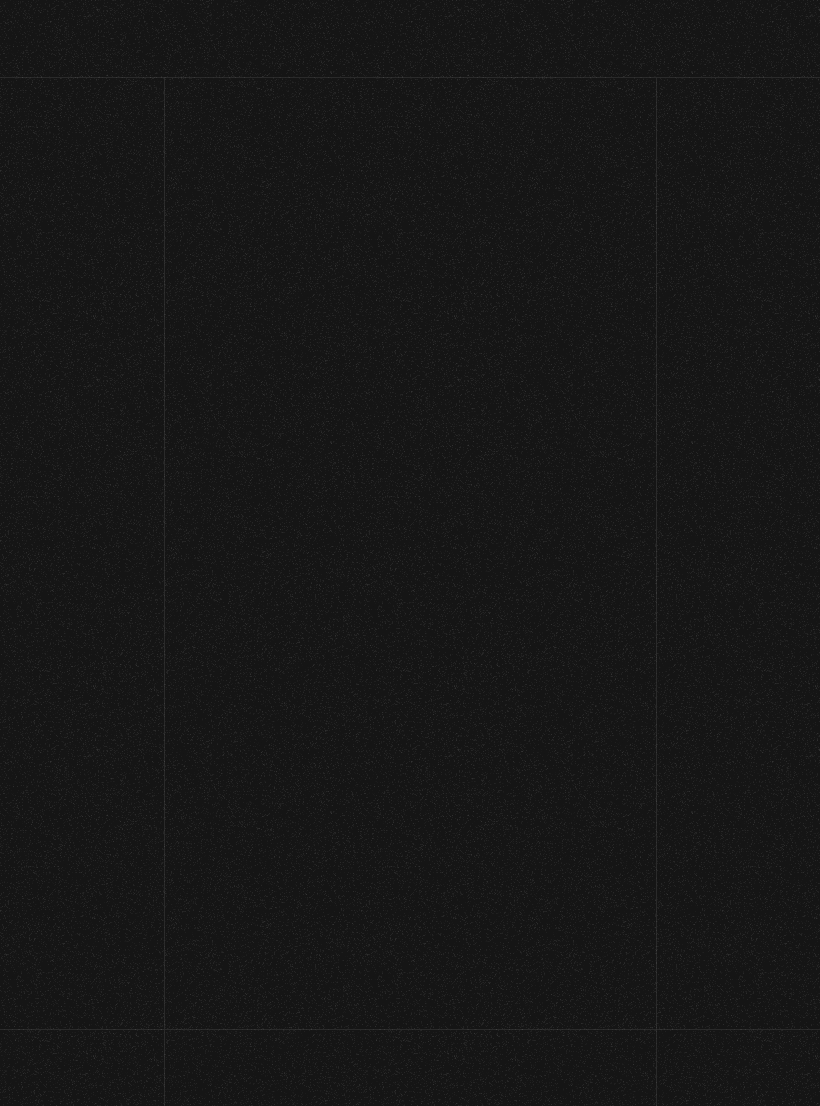 scroll, scrollTop: 0, scrollLeft: 0, axis: both 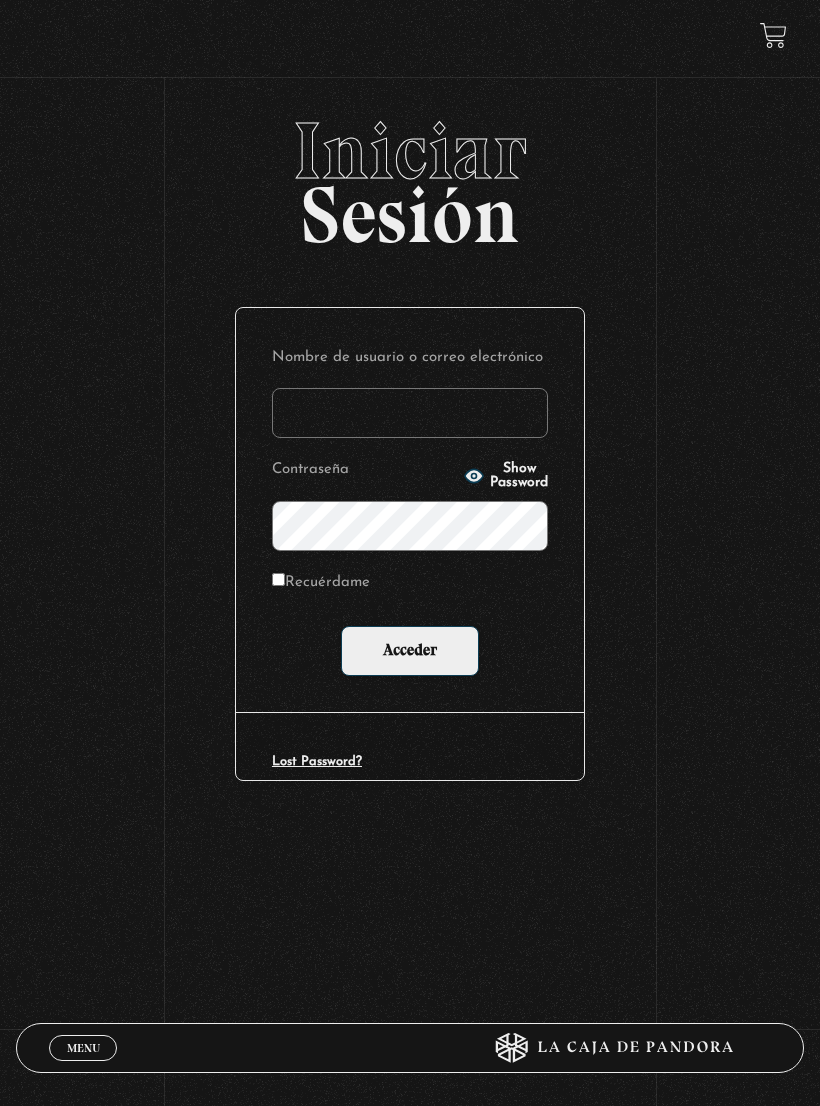 type on "drivasesquivel@gmail.com" 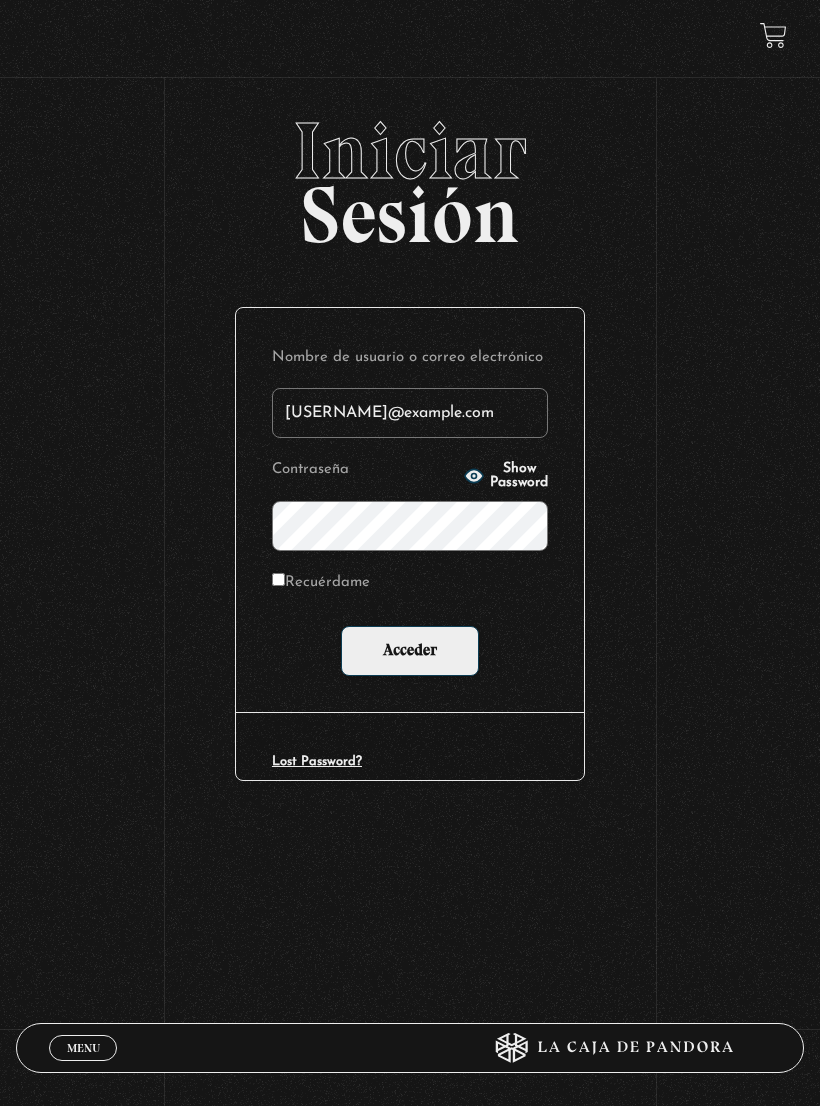 click on "Acceder" at bounding box center (410, 651) 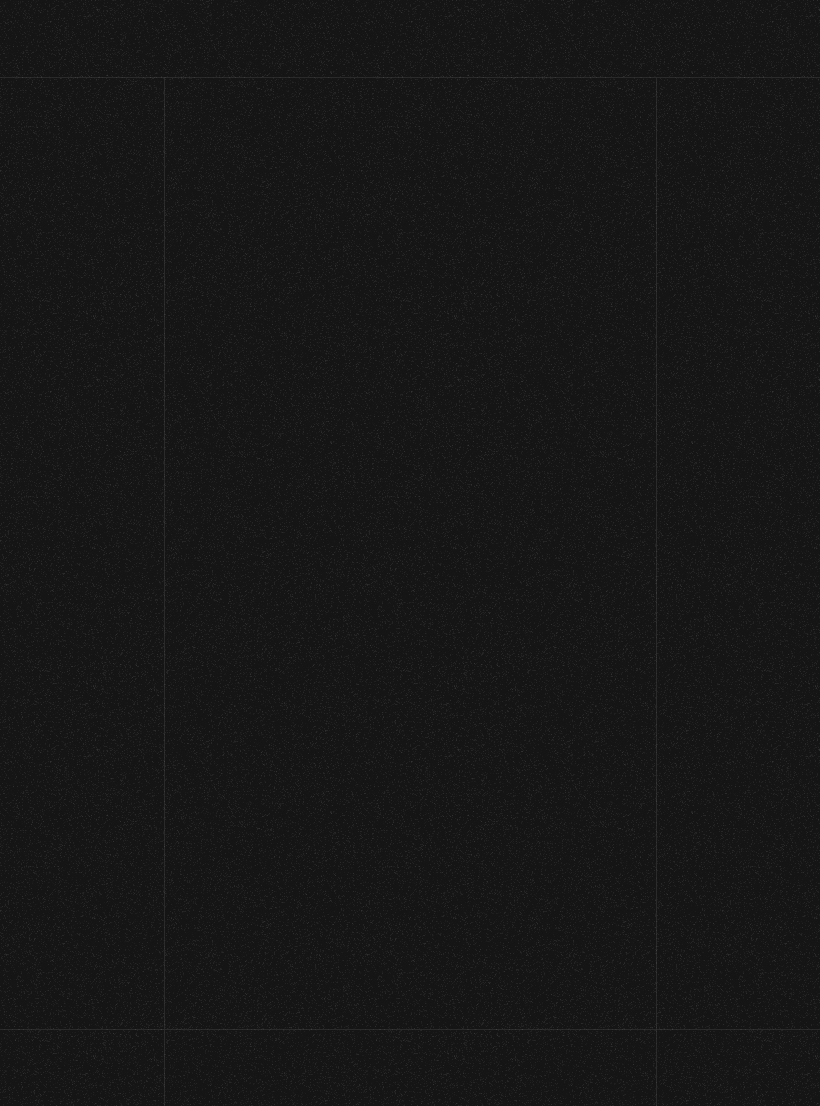 scroll, scrollTop: 0, scrollLeft: 0, axis: both 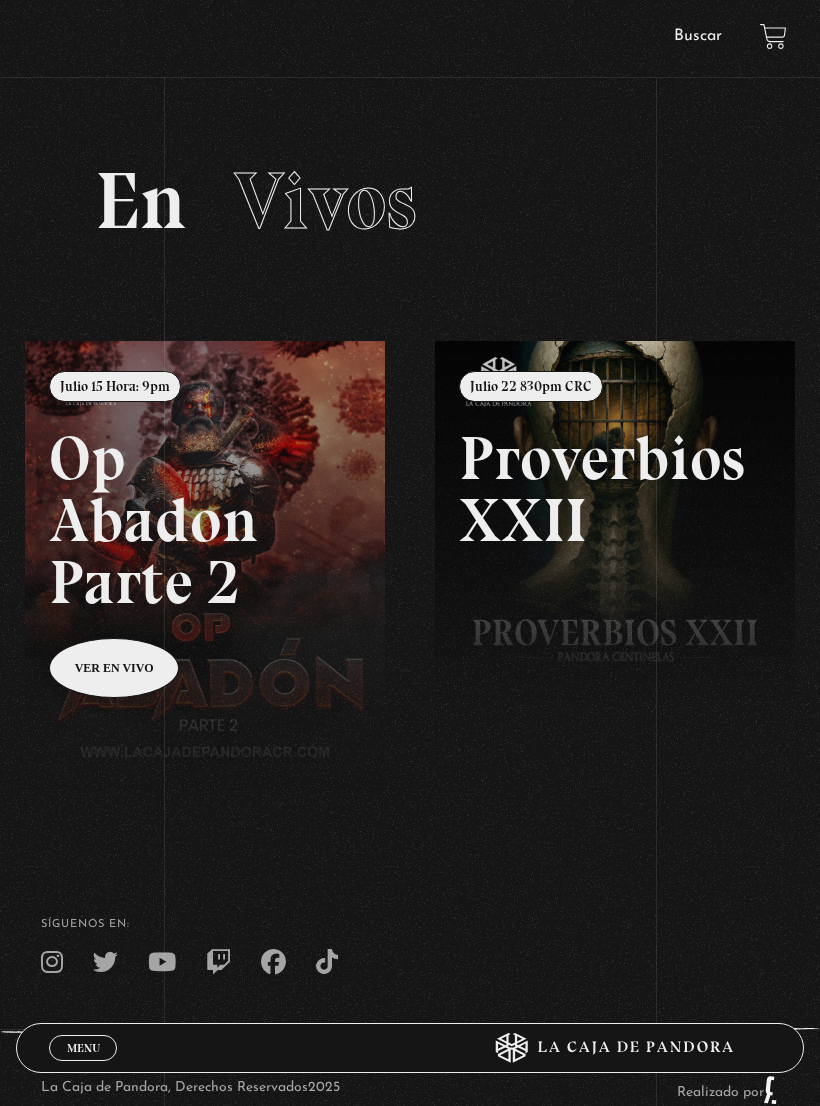 click on "Menu" at bounding box center (83, 1048) 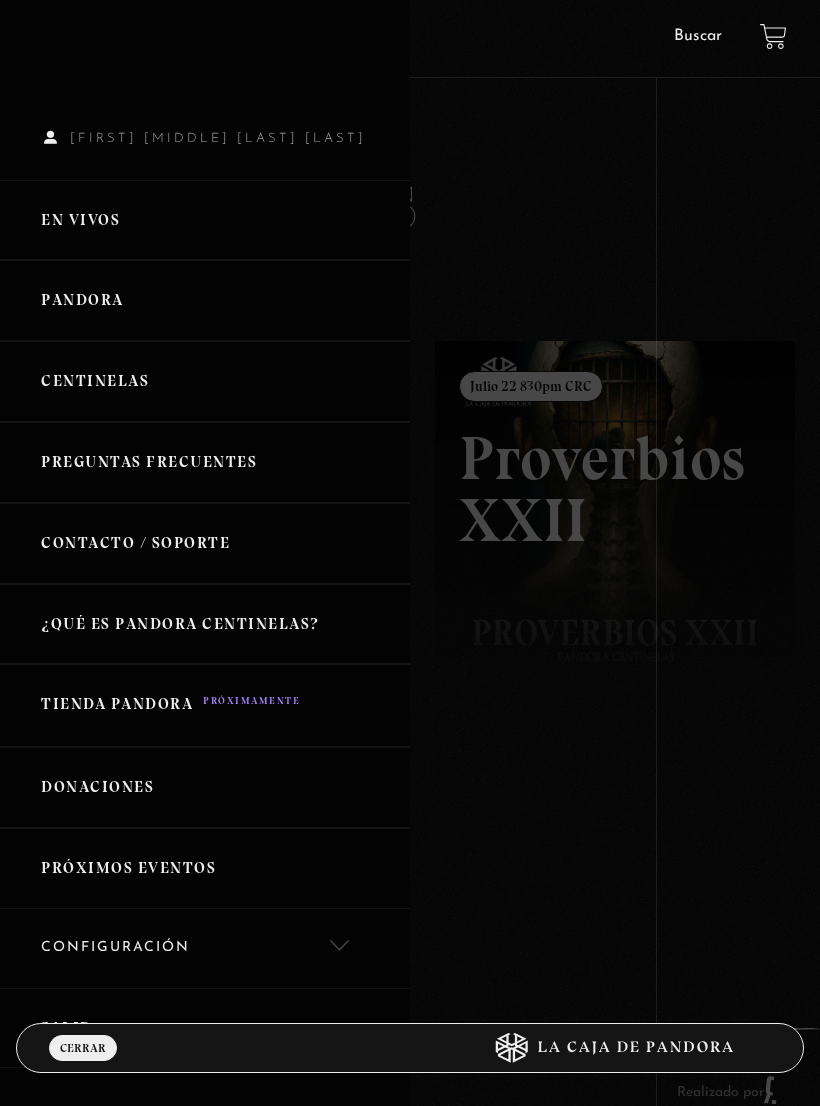 click on "Pandora" at bounding box center (205, 300) 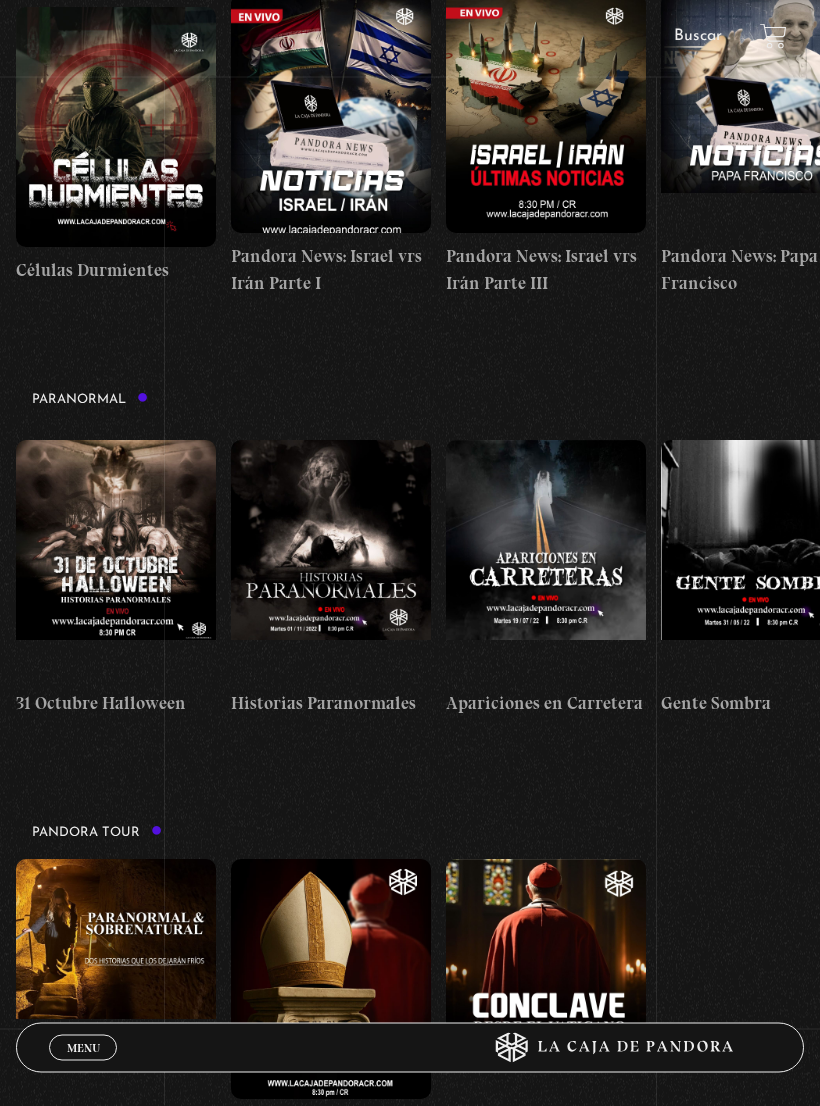 scroll, scrollTop: 1478, scrollLeft: 0, axis: vertical 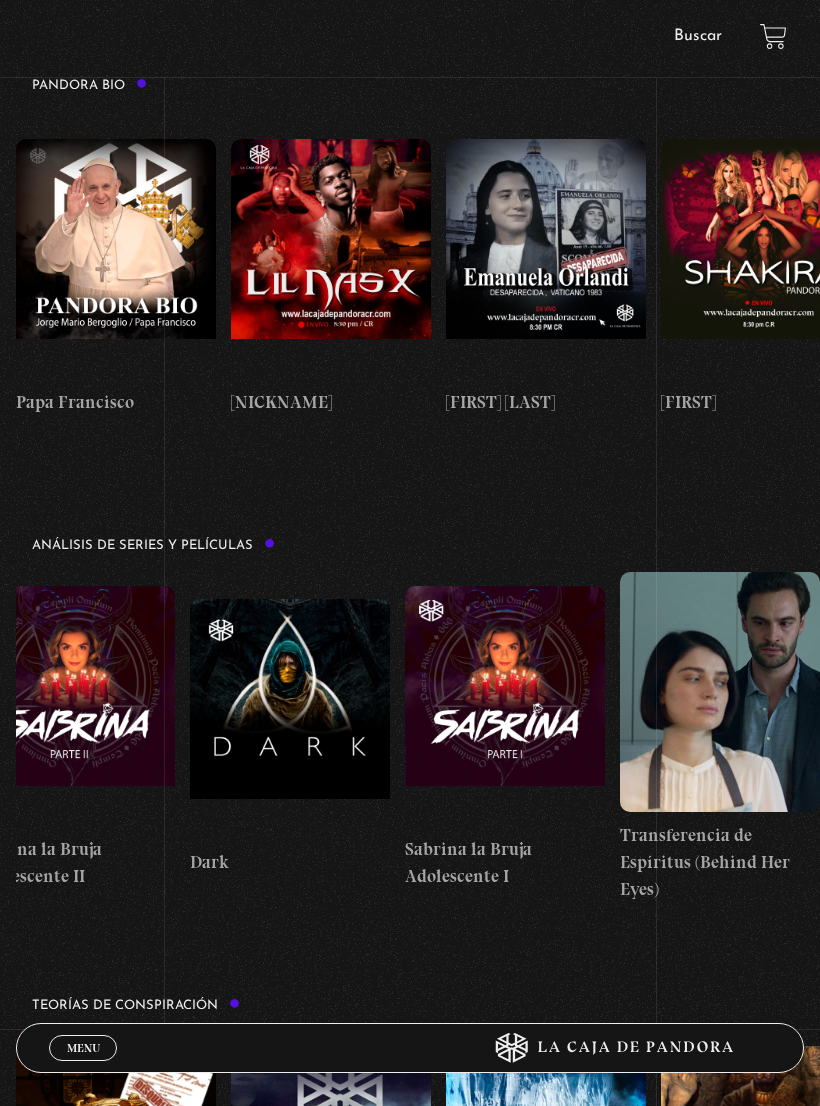 click on "Menu Cerrar" at bounding box center [83, 1048] 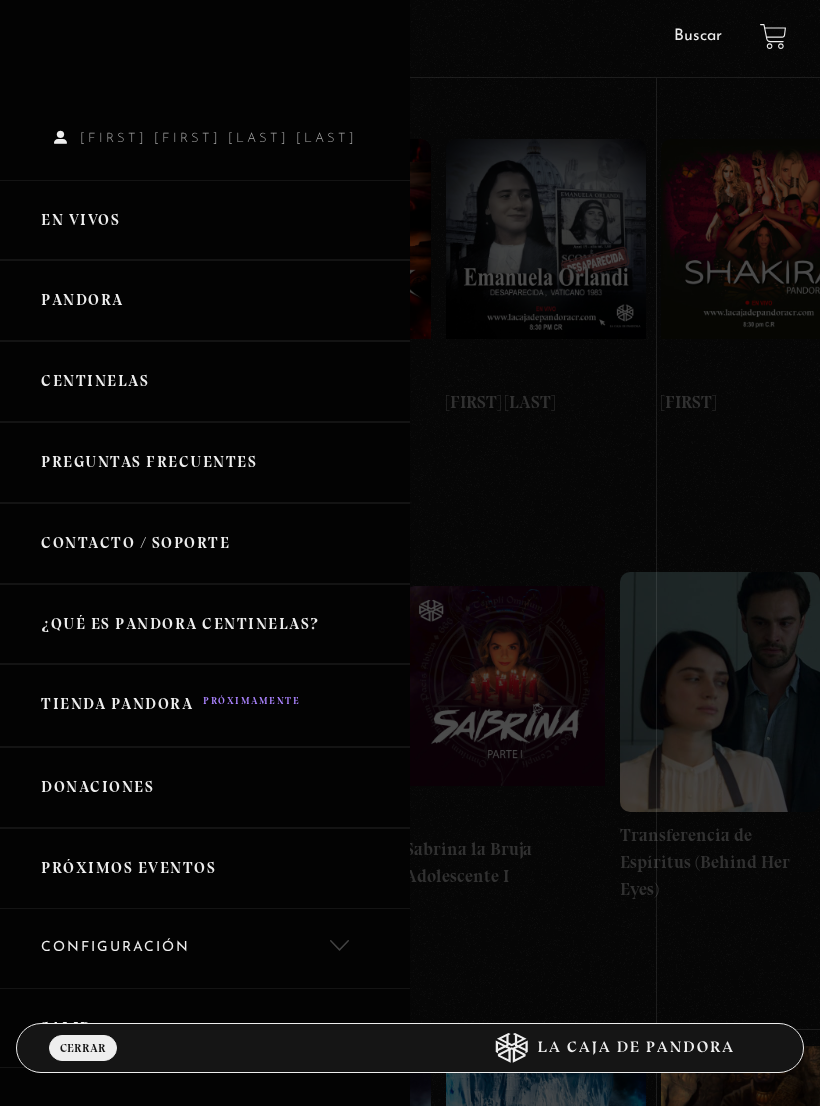 click on "Salir" at bounding box center [205, 1028] 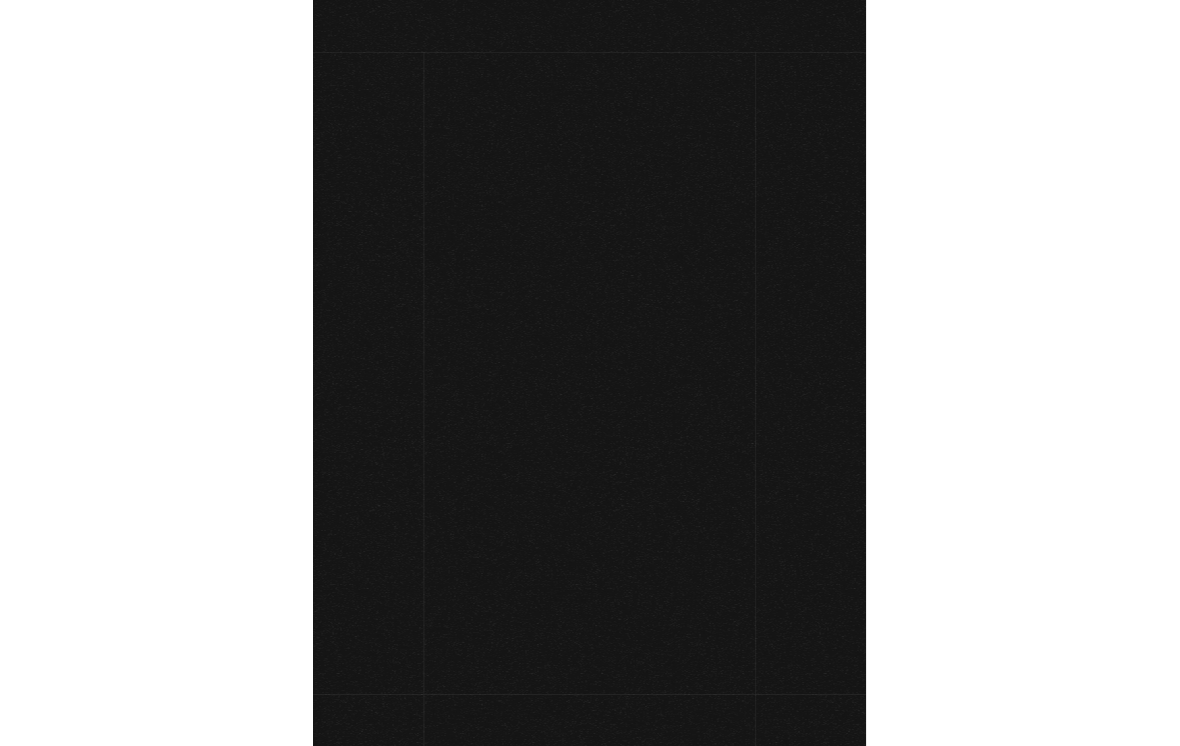 scroll, scrollTop: 0, scrollLeft: 0, axis: both 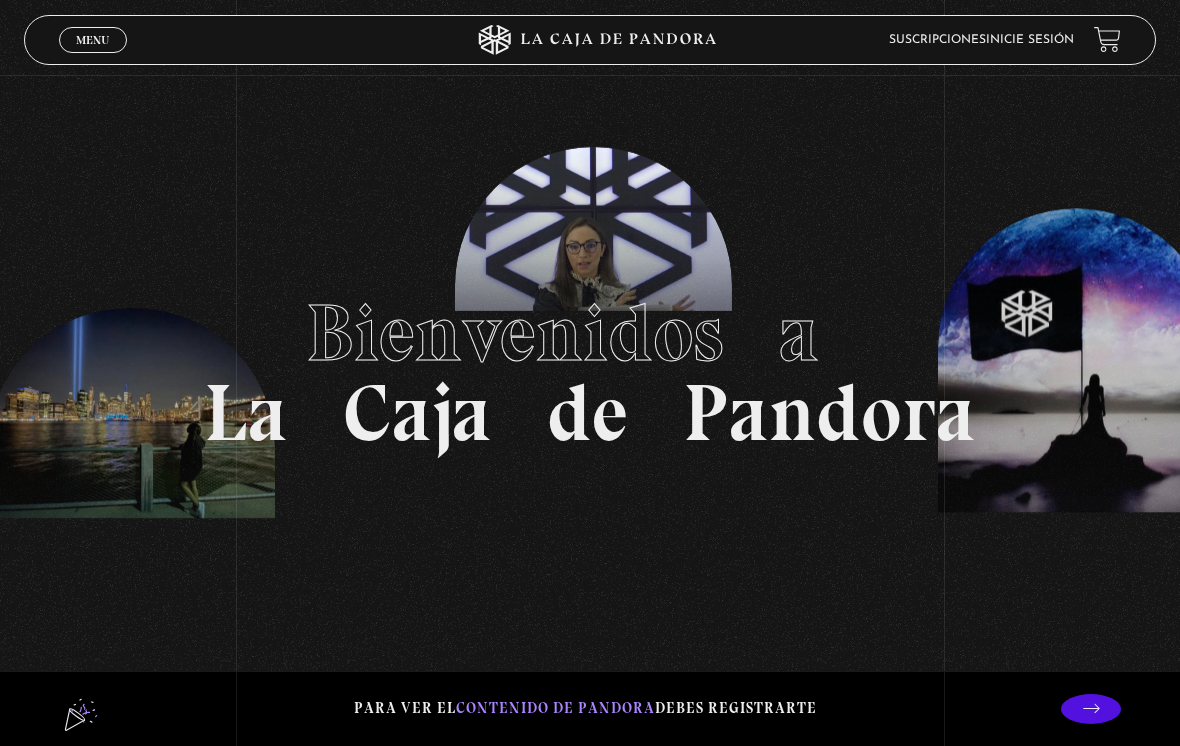 click on "Bienvenidos a    La Caja de Pandora" at bounding box center (590, 373) 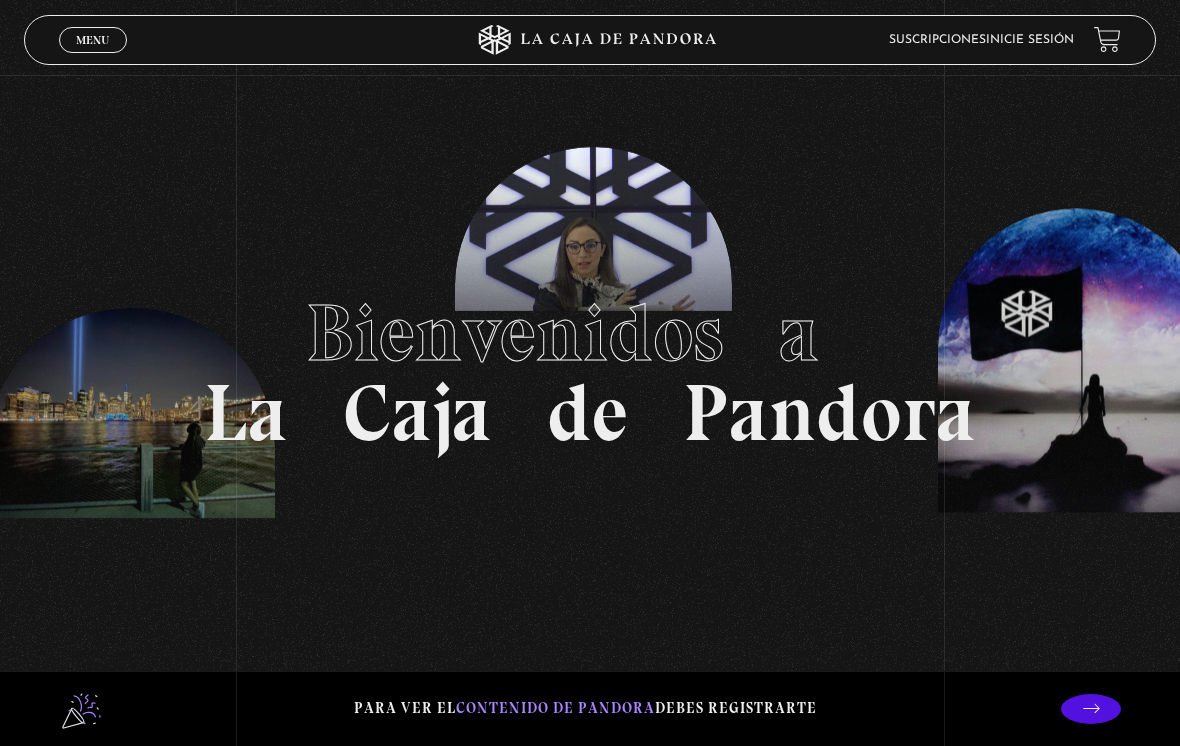 click on "Menu" at bounding box center (92, 40) 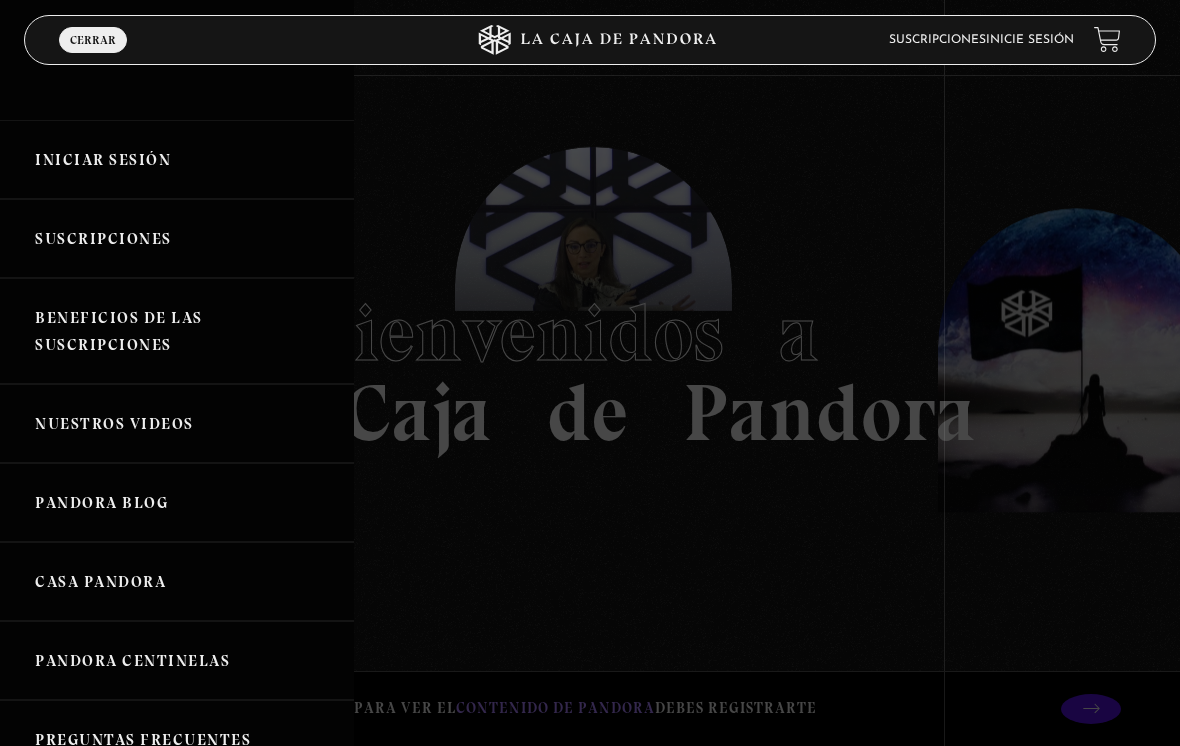 click on "Iniciar Sesión" at bounding box center [177, 159] 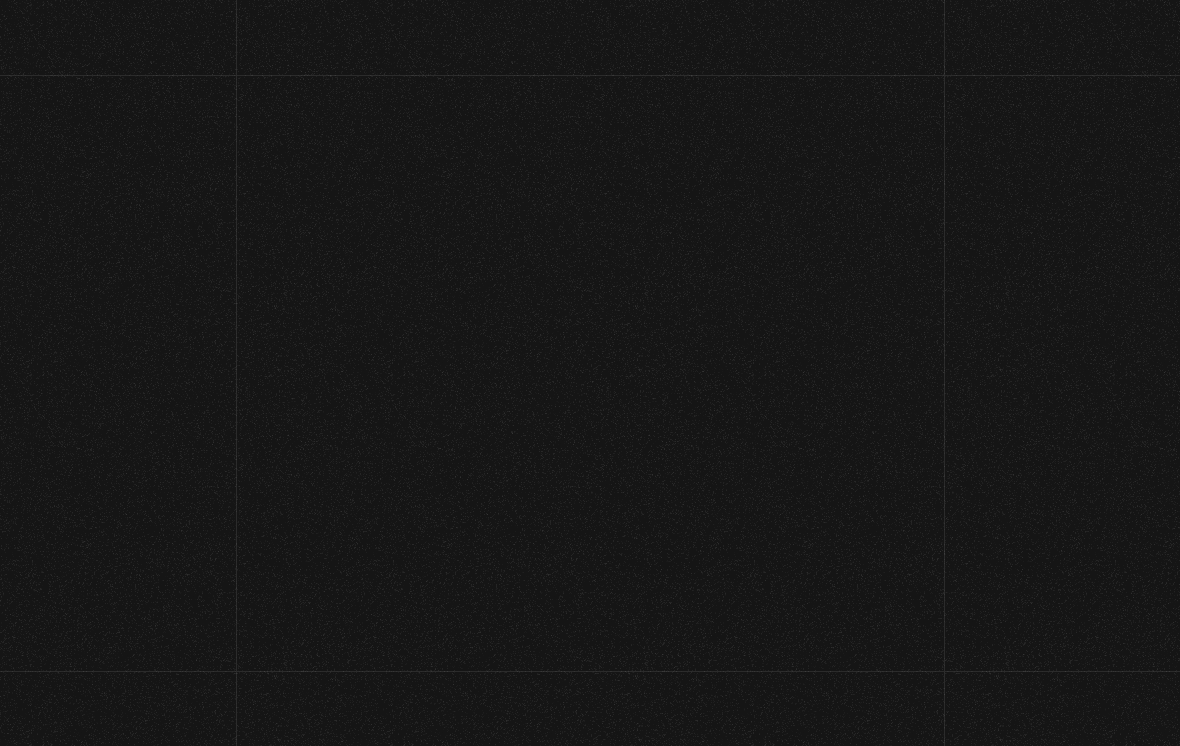 scroll, scrollTop: 0, scrollLeft: 0, axis: both 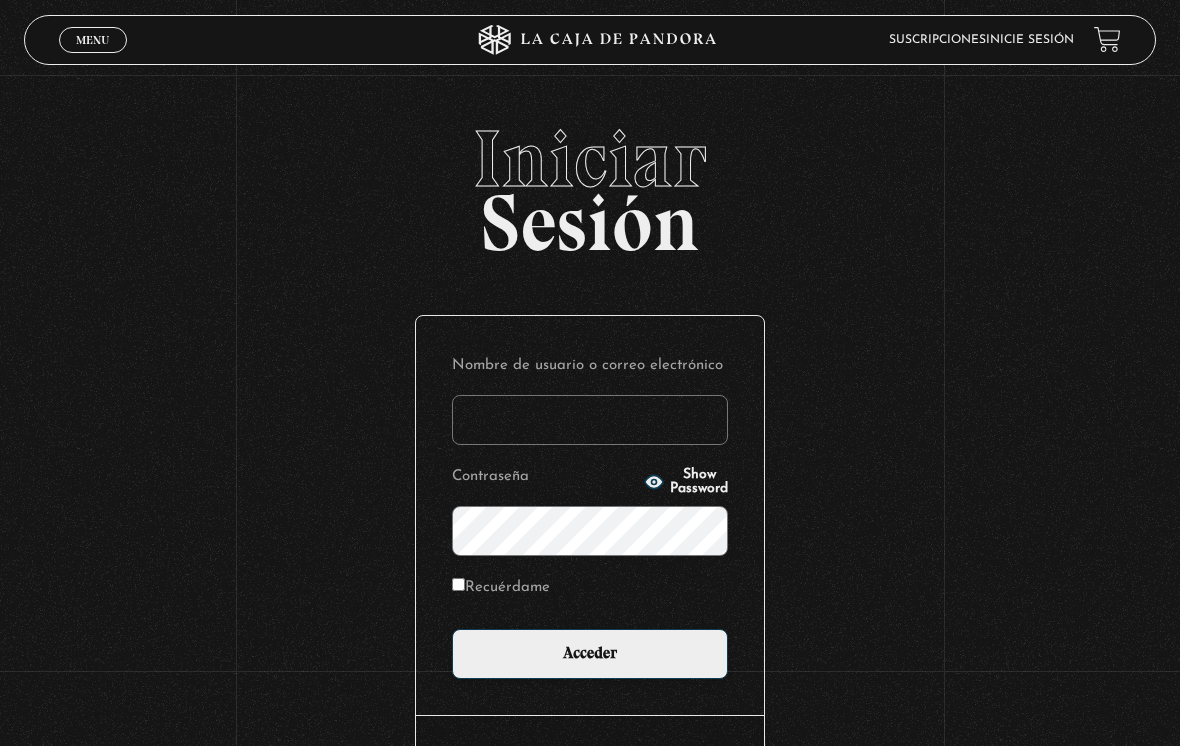 type on "[USERNAME]@example.com" 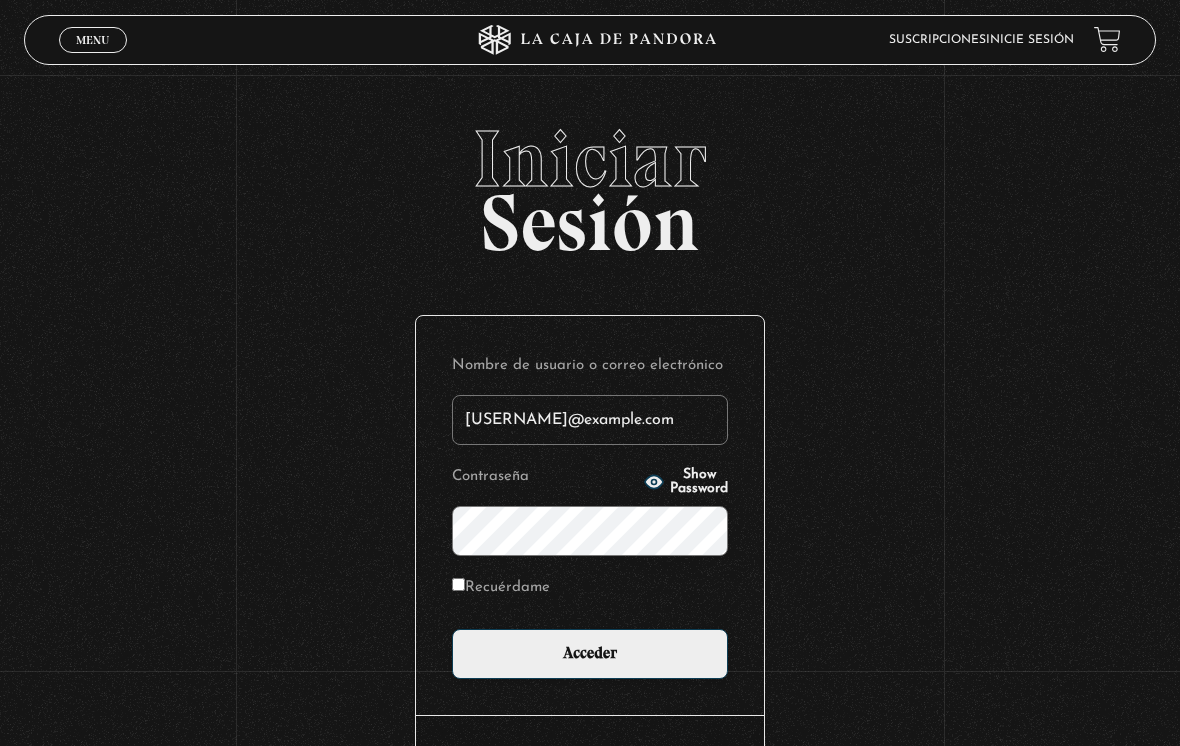 click on "Acceder" at bounding box center (590, 654) 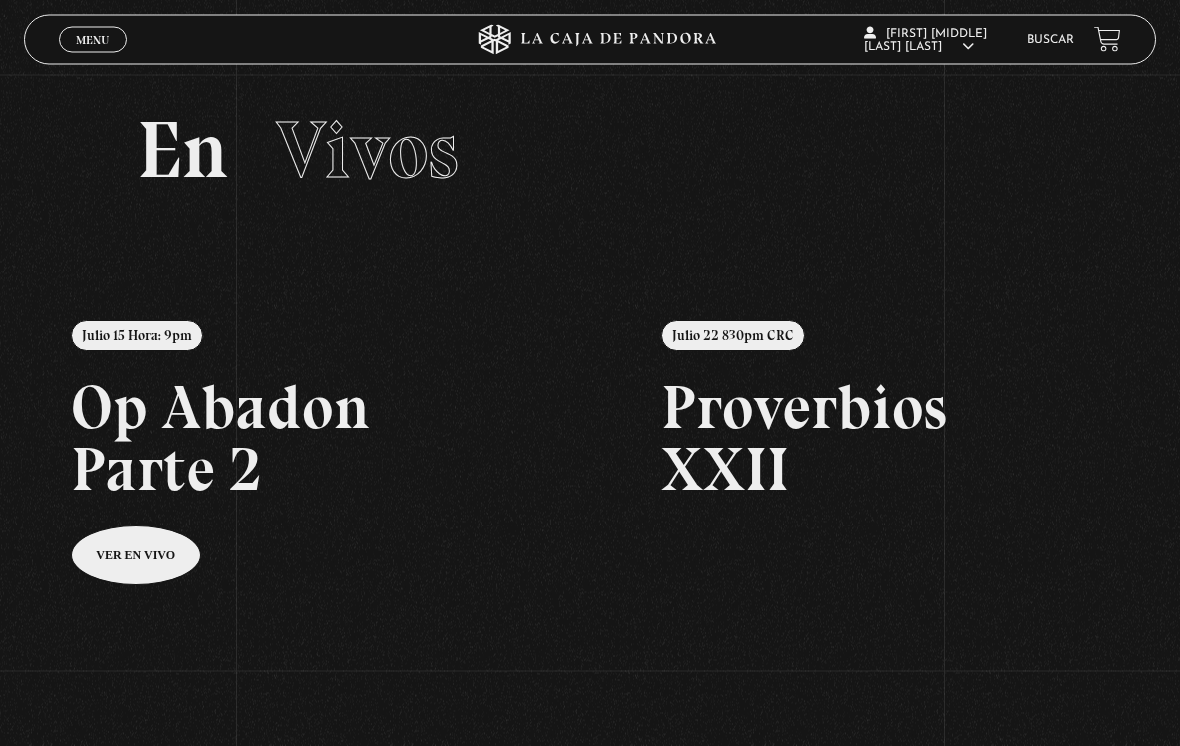 scroll, scrollTop: 0, scrollLeft: 0, axis: both 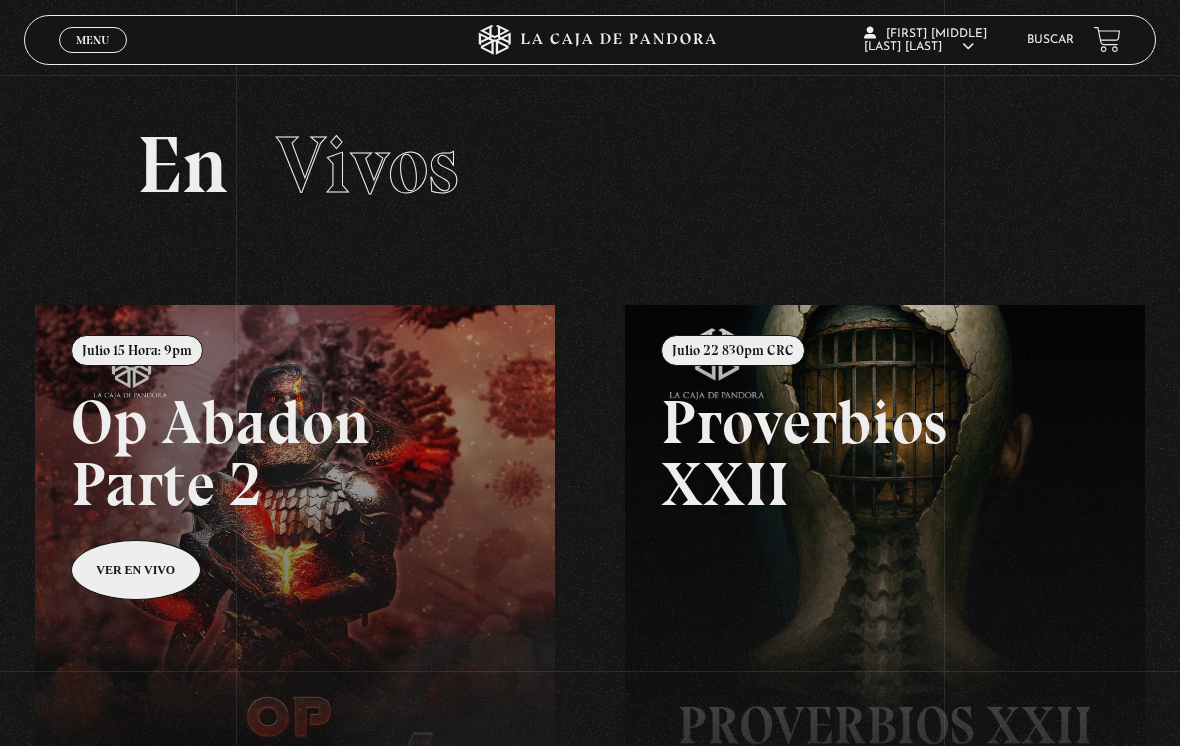 click on "Menu Cerrar" at bounding box center (93, 40) 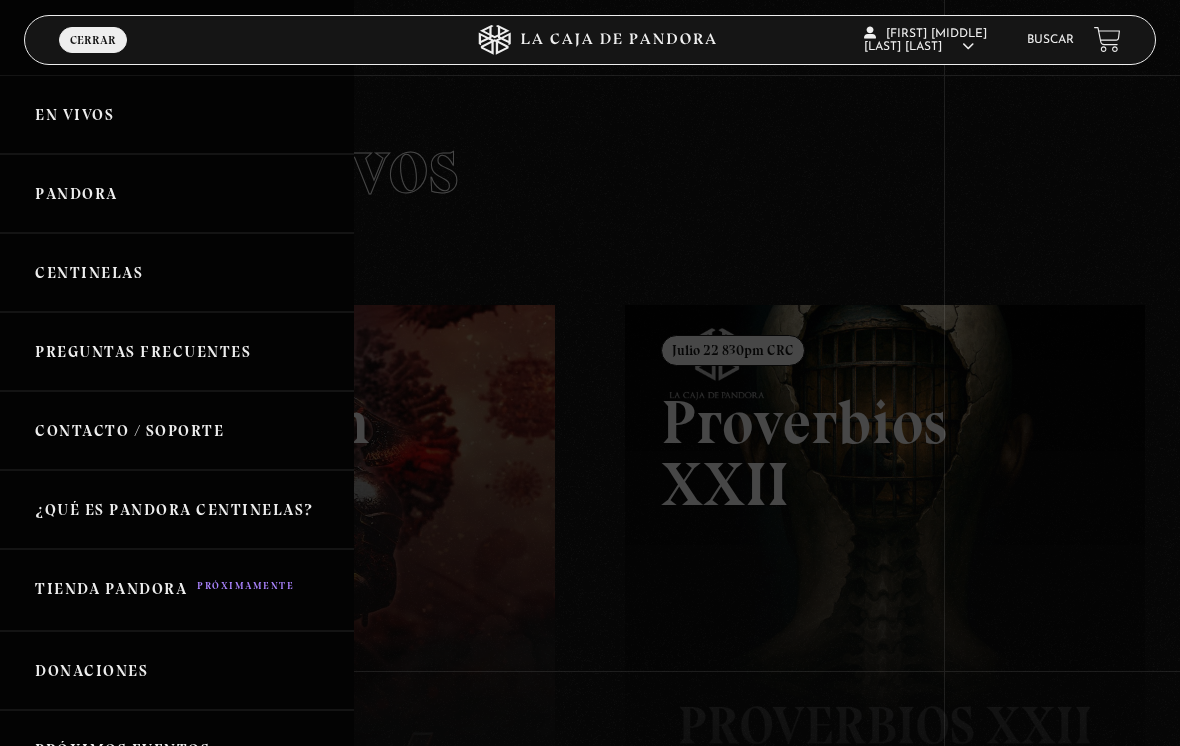 click on "Centinelas" at bounding box center (177, 272) 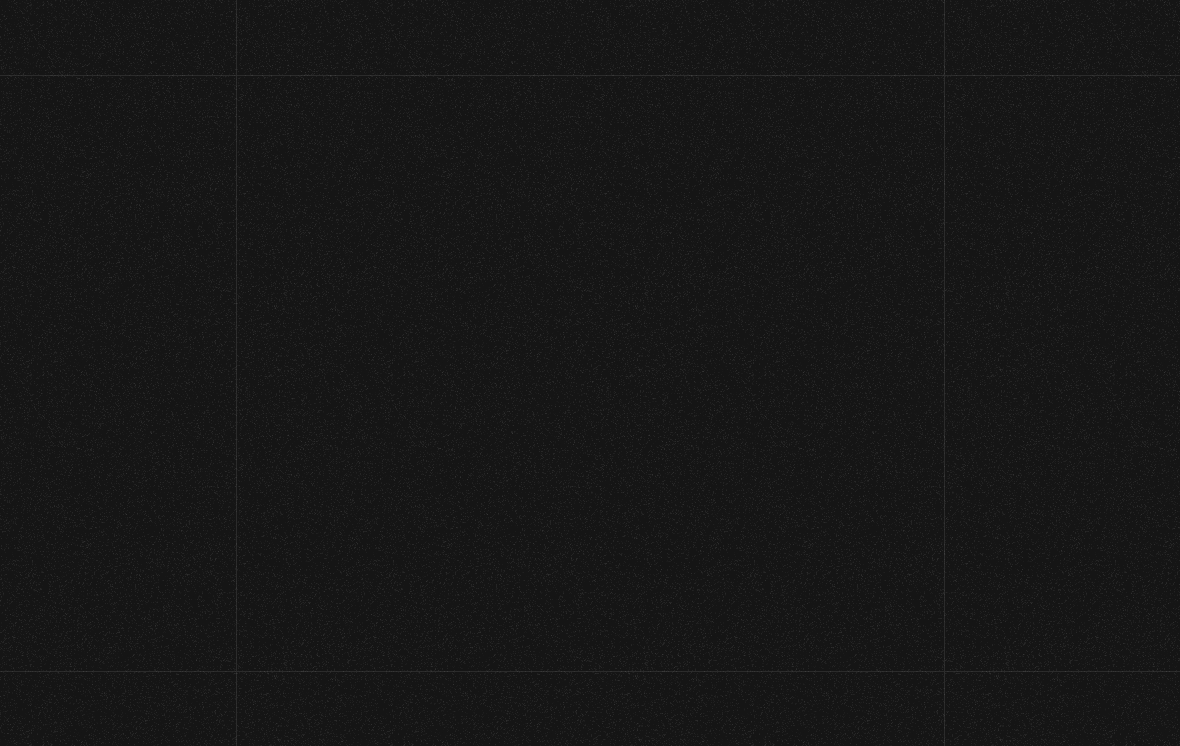 scroll, scrollTop: 0, scrollLeft: 0, axis: both 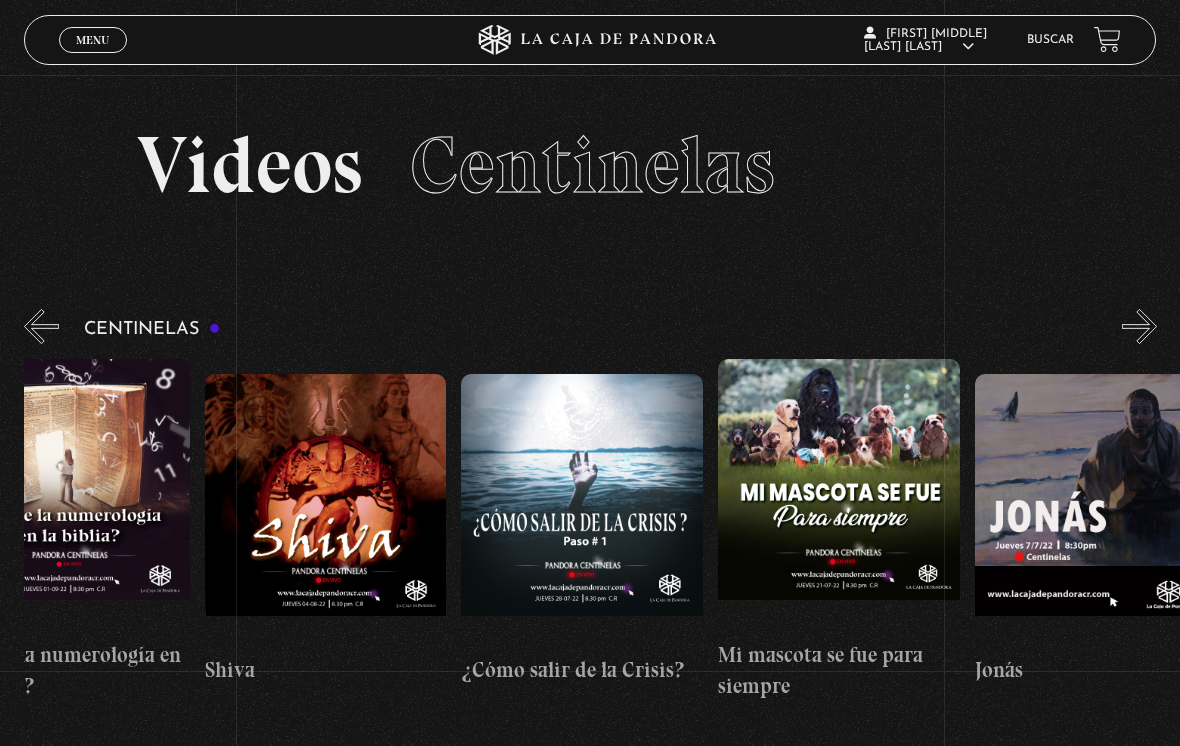 click on "Menu" at bounding box center (92, 40) 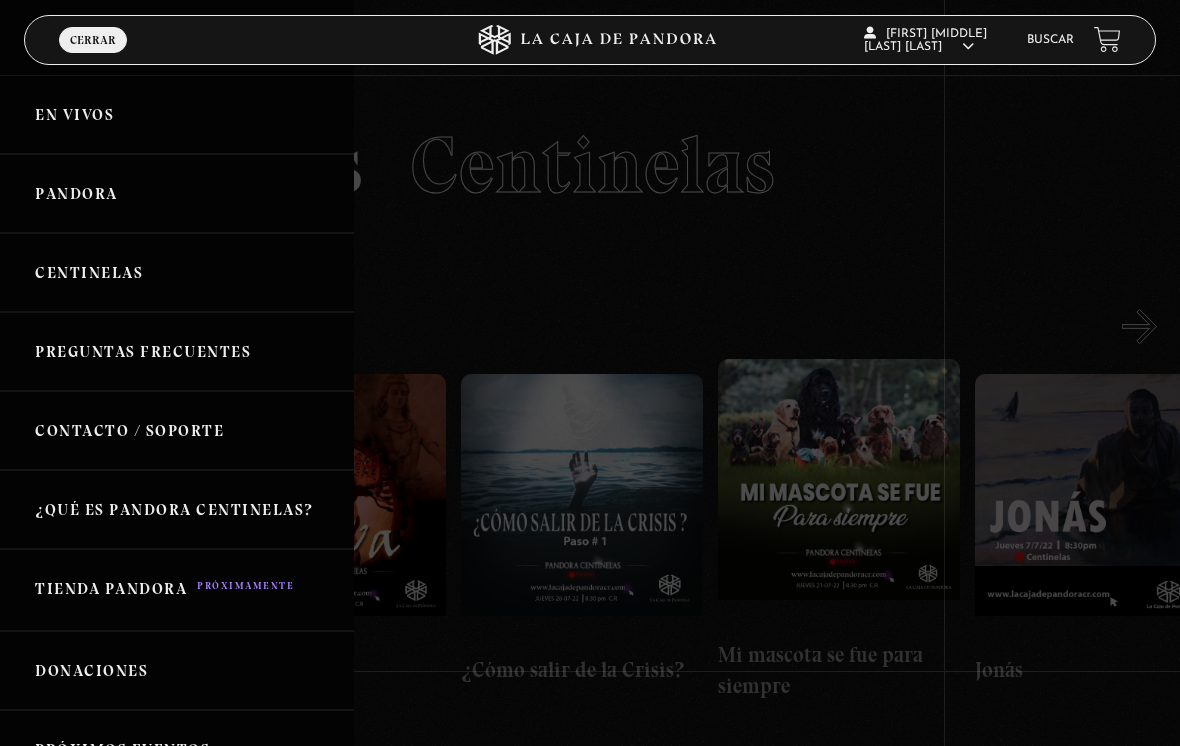 click on "Pandora" at bounding box center [177, 193] 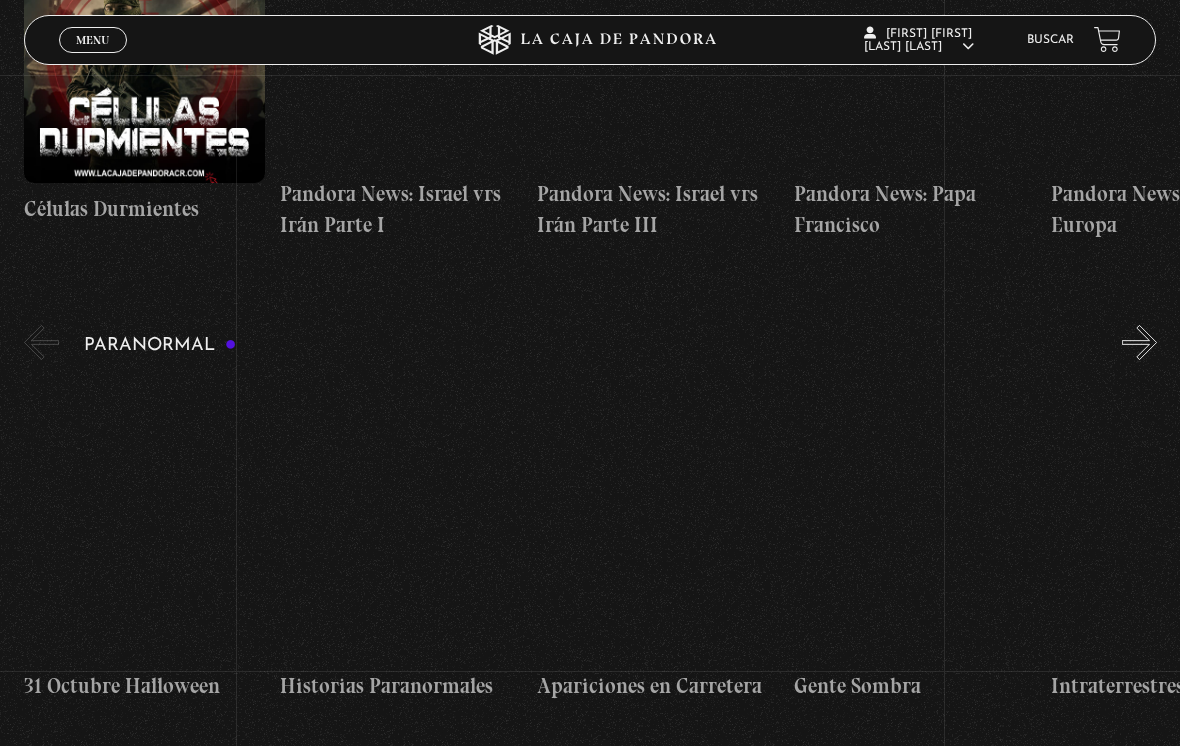 scroll, scrollTop: 1521, scrollLeft: 0, axis: vertical 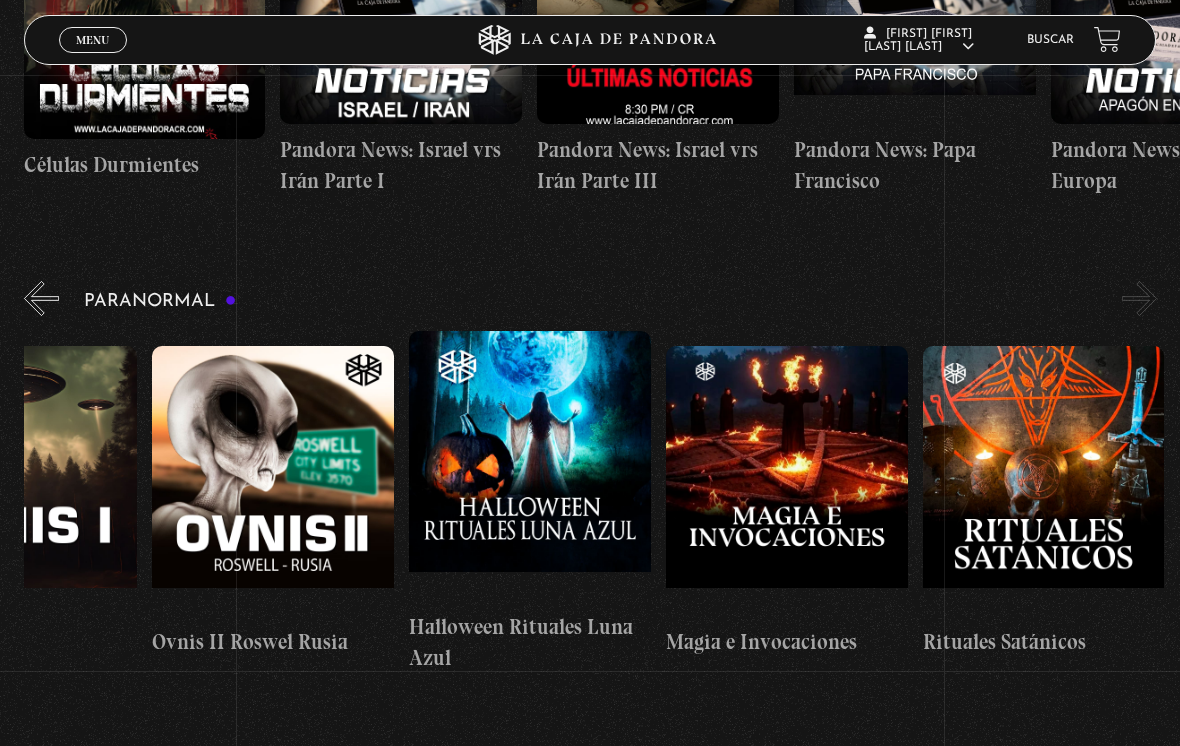 click at bounding box center (1044, 481) 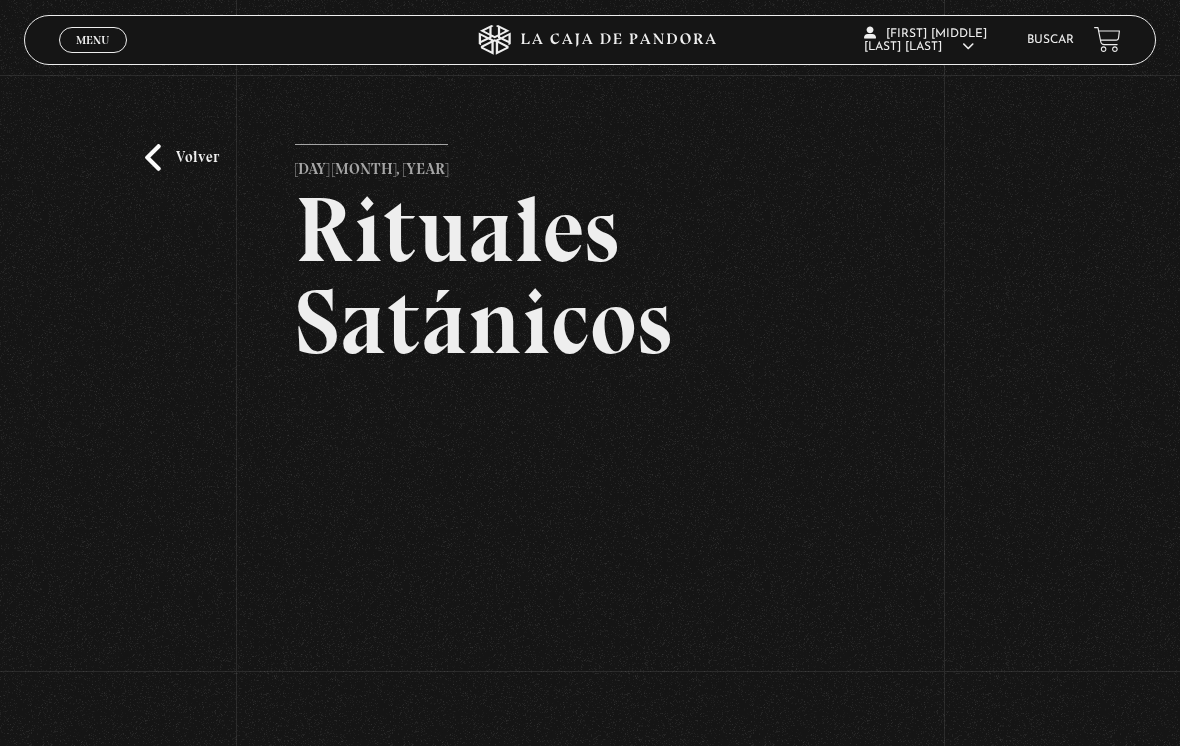 scroll, scrollTop: 0, scrollLeft: 0, axis: both 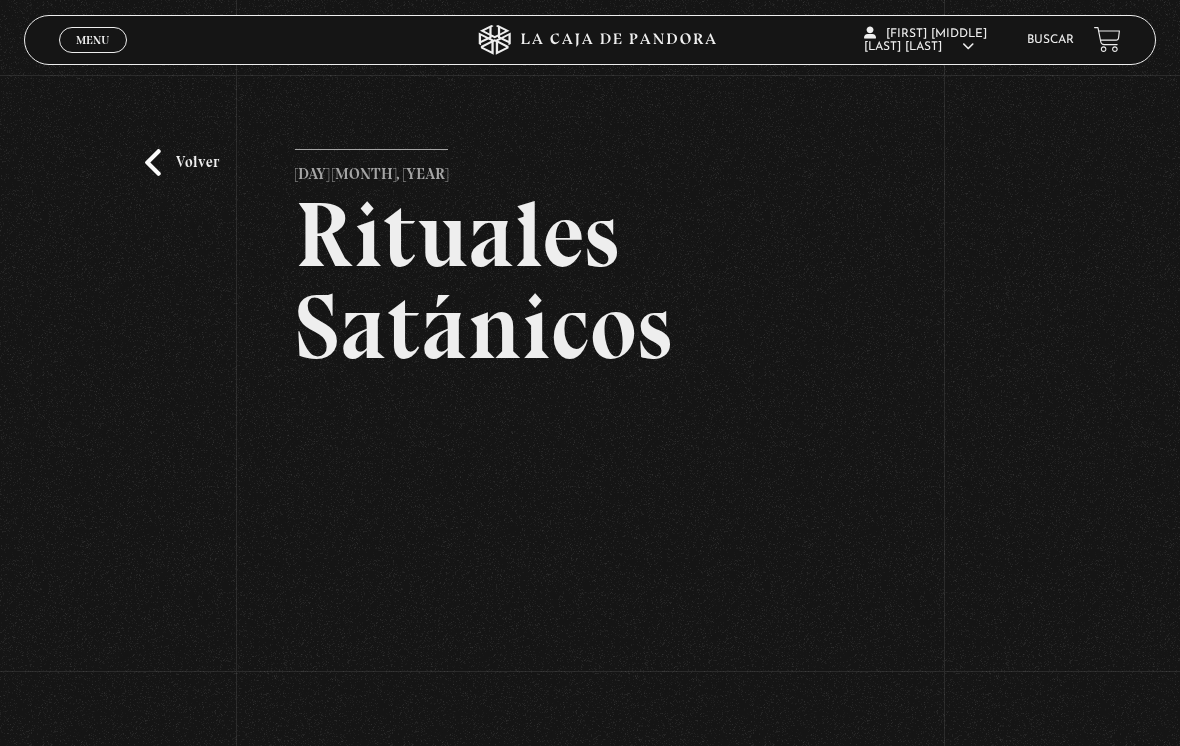 click on "Menu Cerrar" at bounding box center (236, 40) 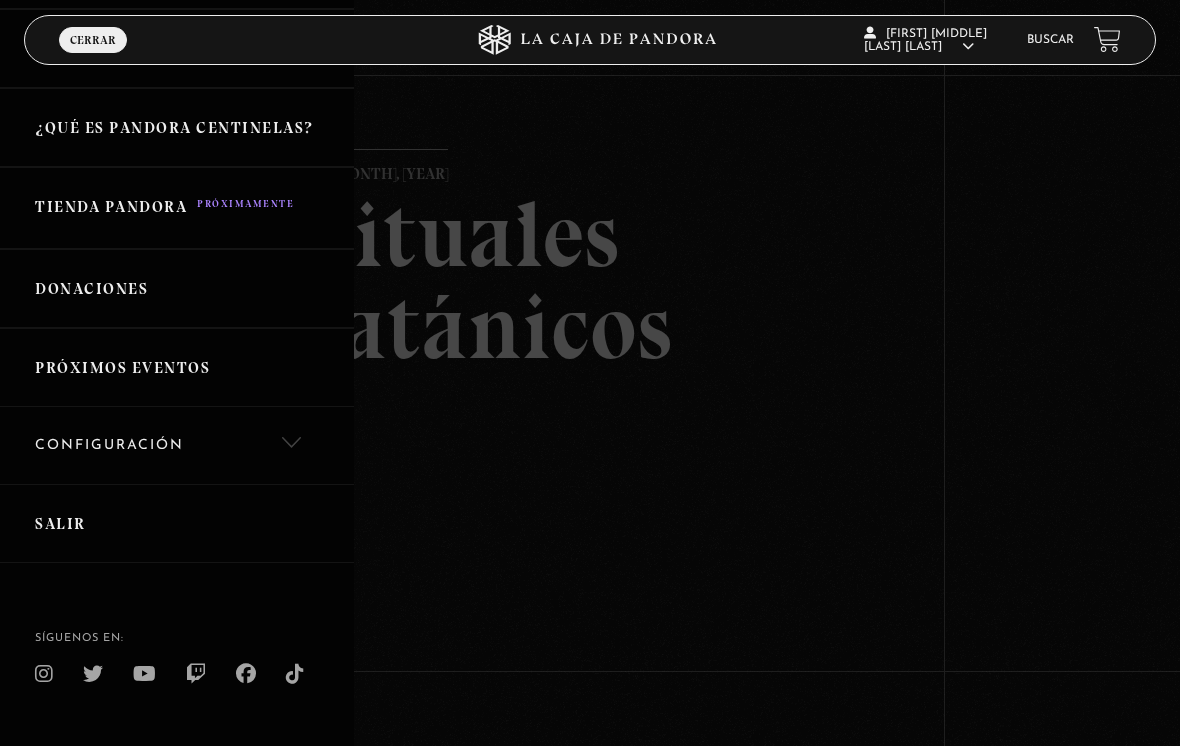 scroll, scrollTop: 382, scrollLeft: 0, axis: vertical 